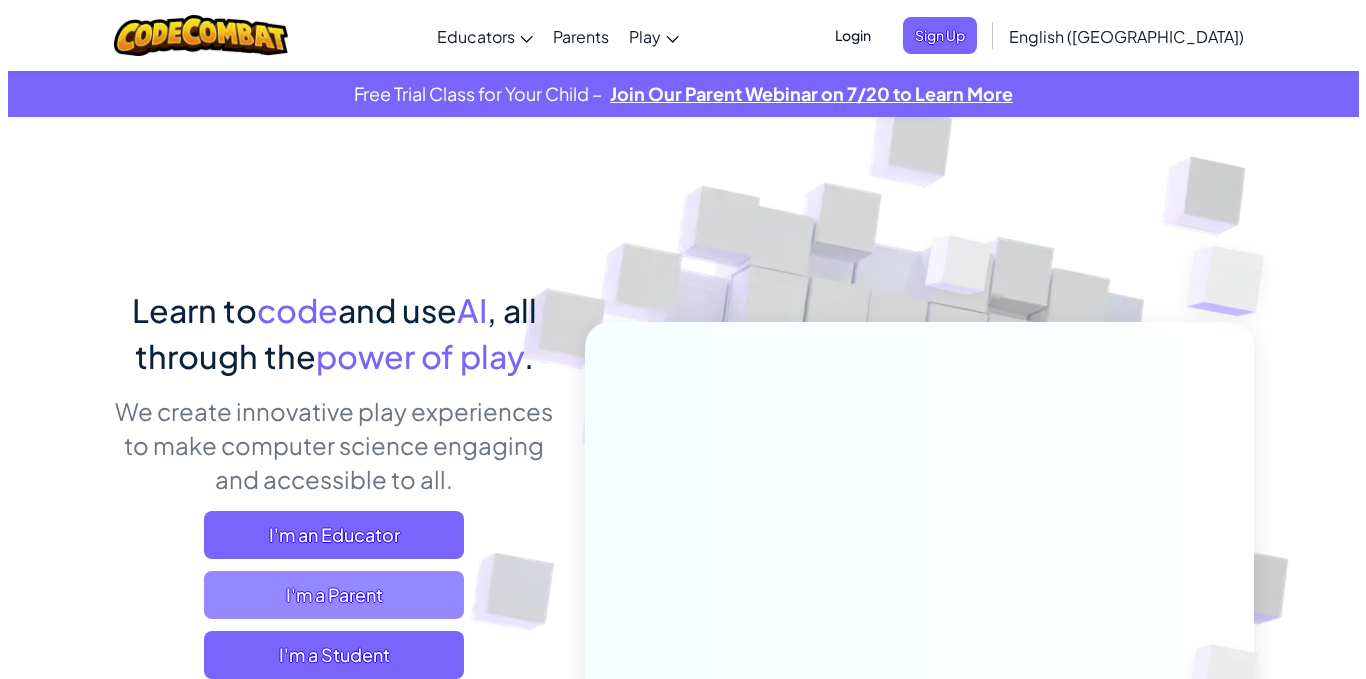 scroll, scrollTop: 0, scrollLeft: 0, axis: both 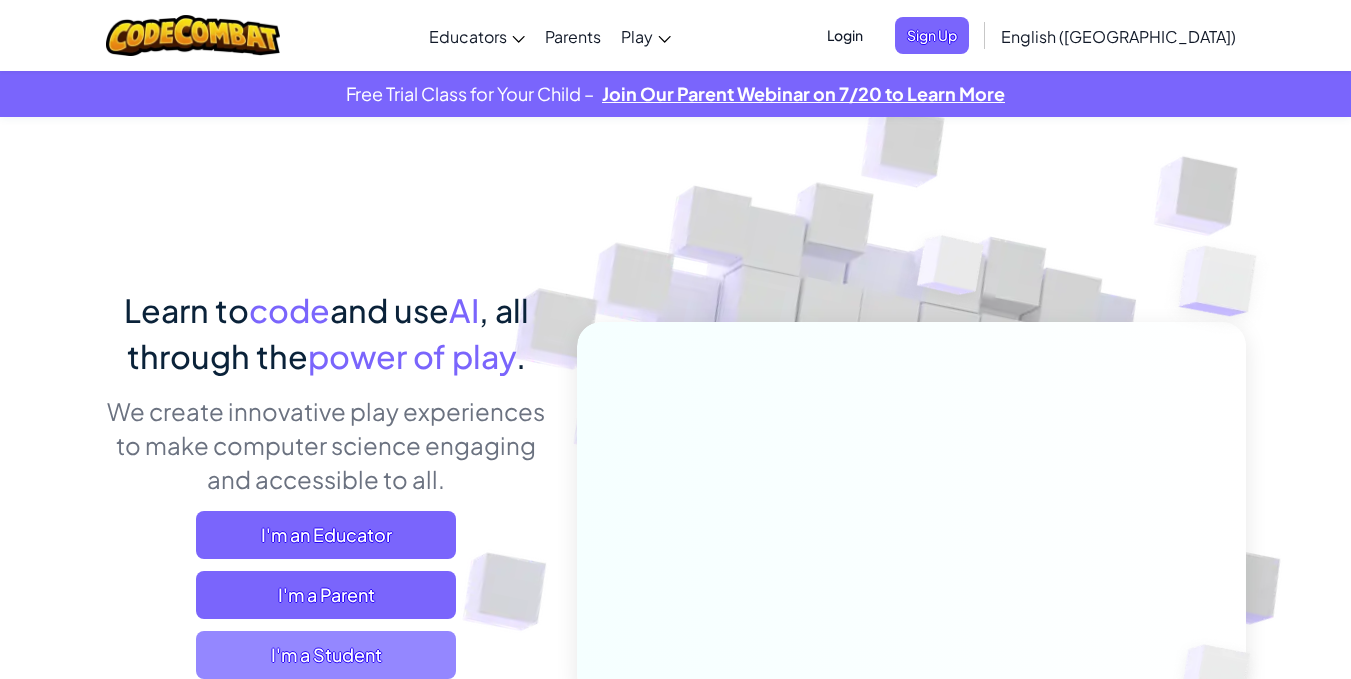 click on "I'm a Student" at bounding box center [326, 655] 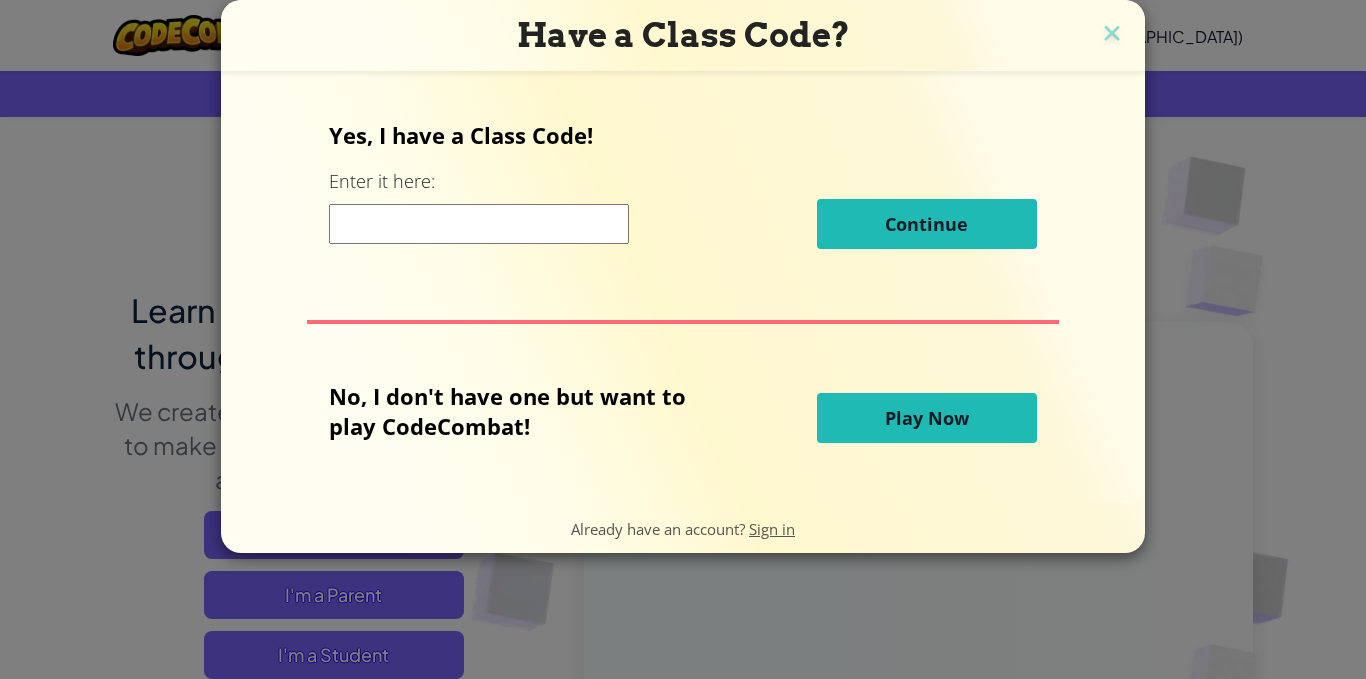 click on "Play Now" at bounding box center (927, 418) 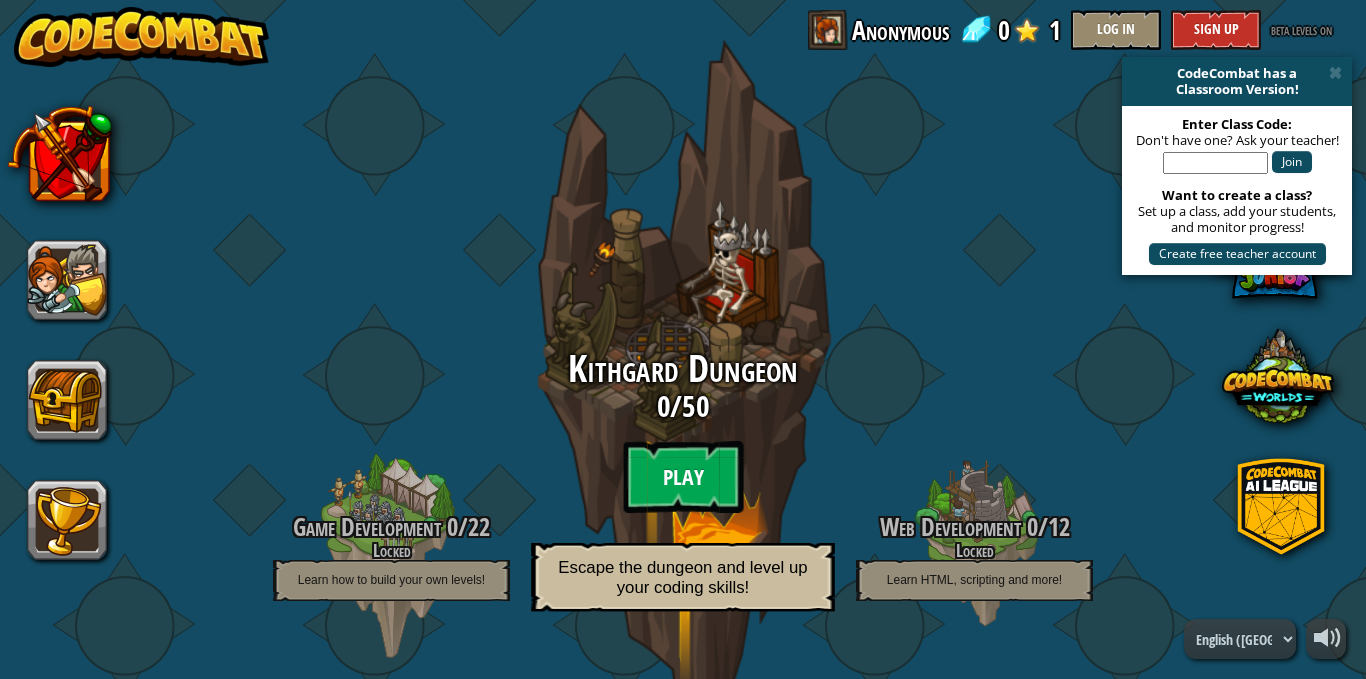 click on "Play" at bounding box center (683, 477) 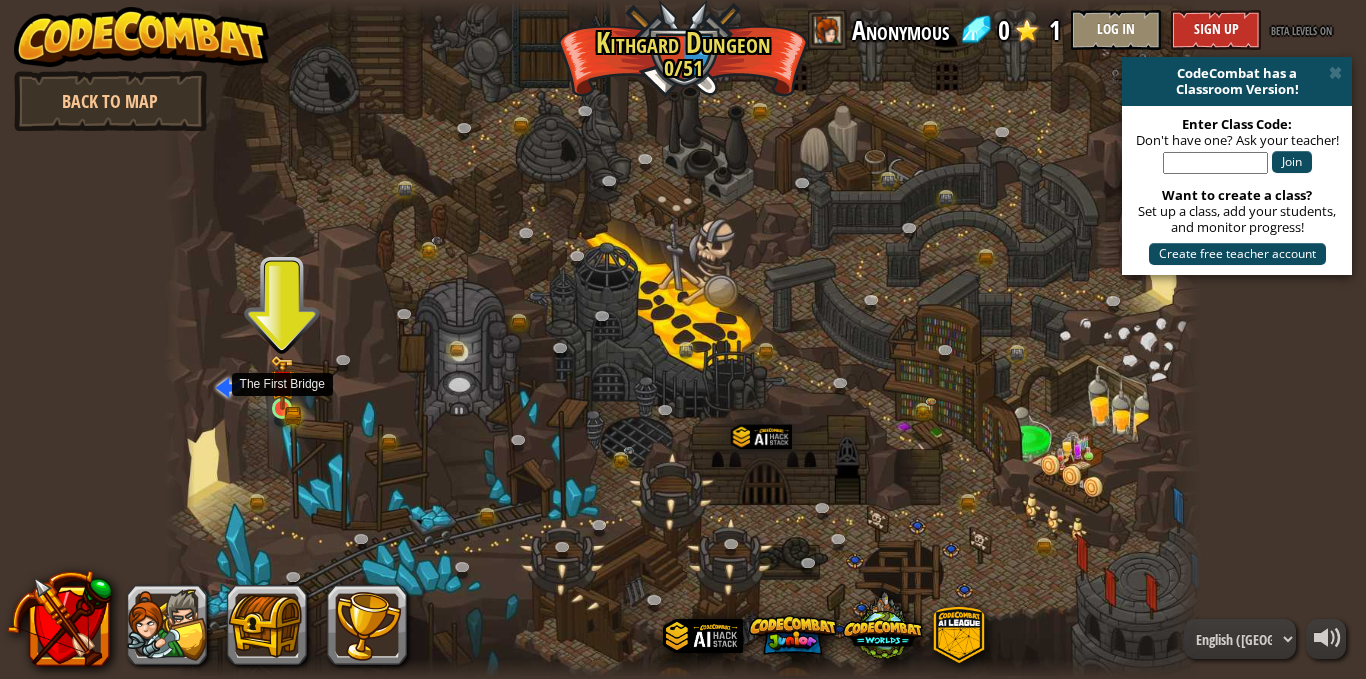 click at bounding box center (282, 382) 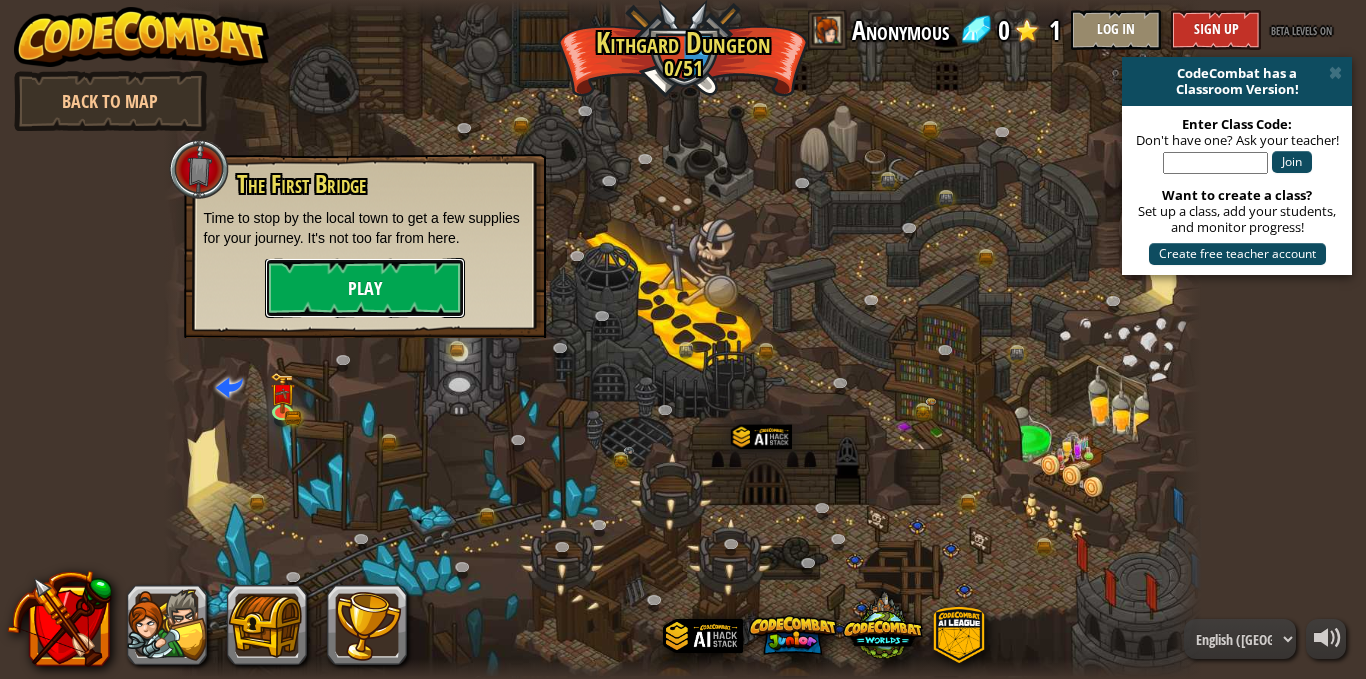 click on "Play" at bounding box center (365, 288) 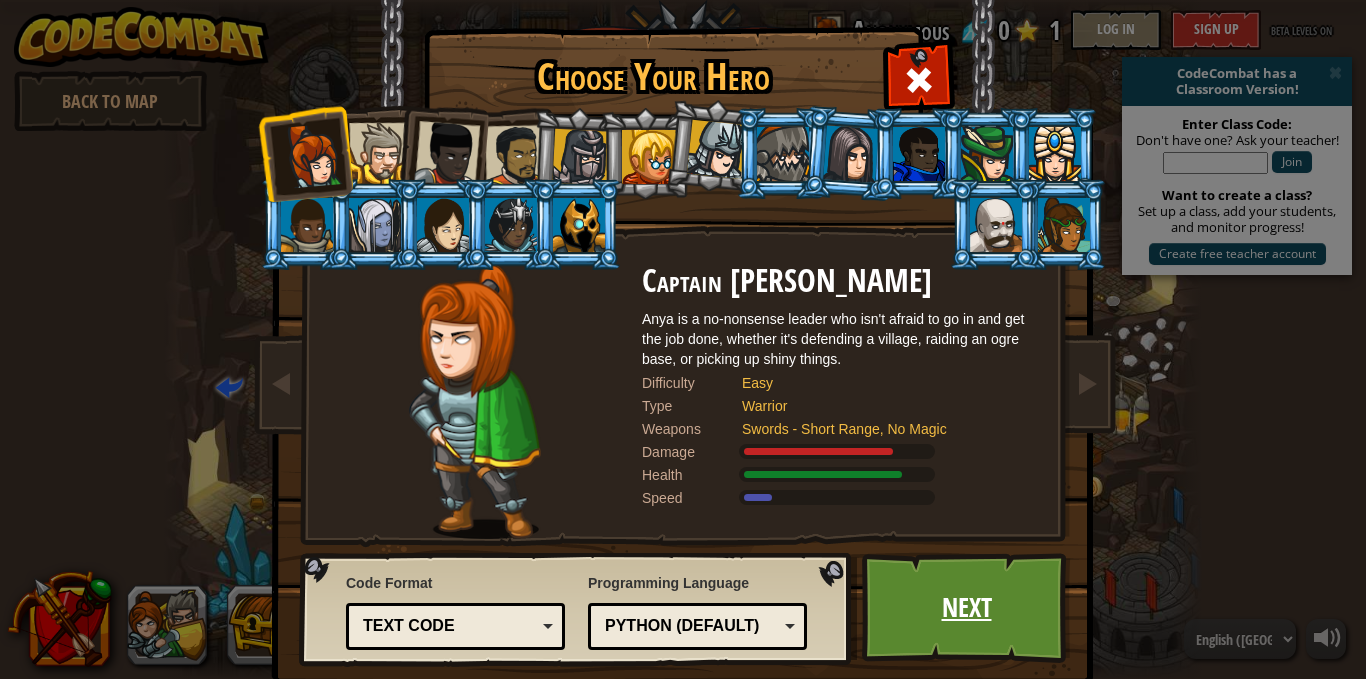 click on "Next" at bounding box center (966, 608) 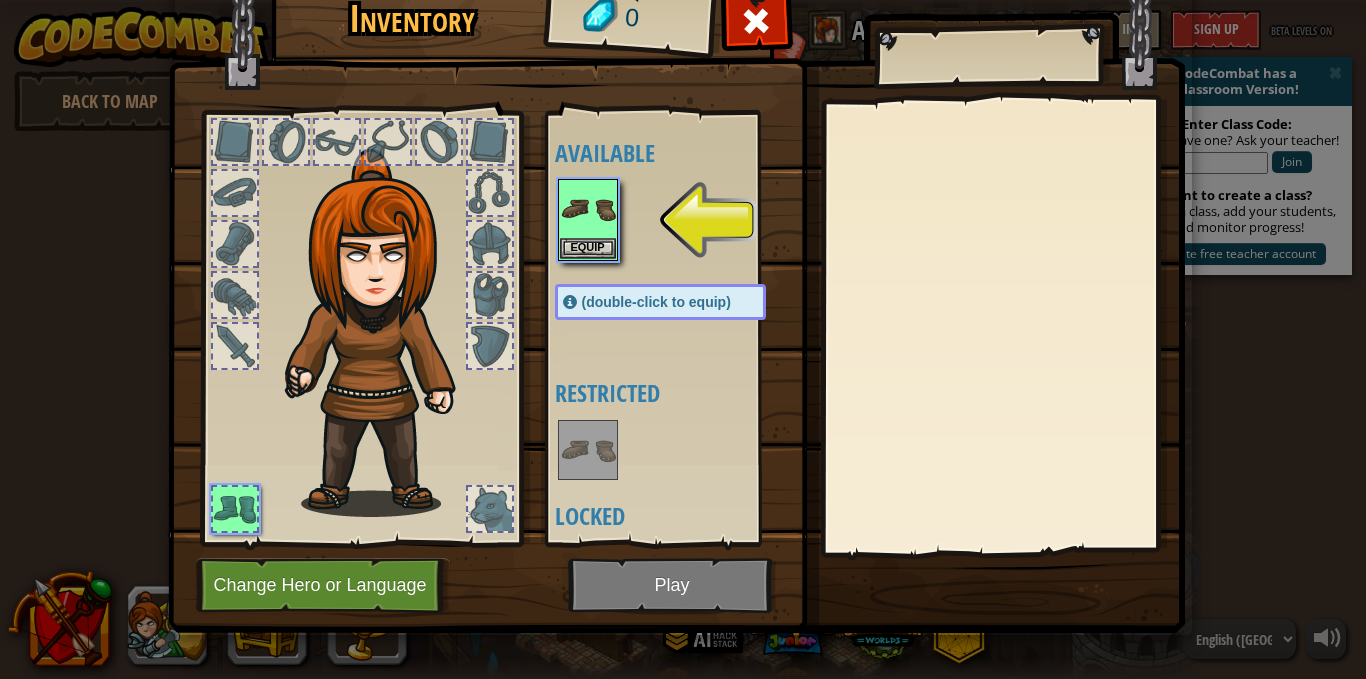 click at bounding box center [676, 270] 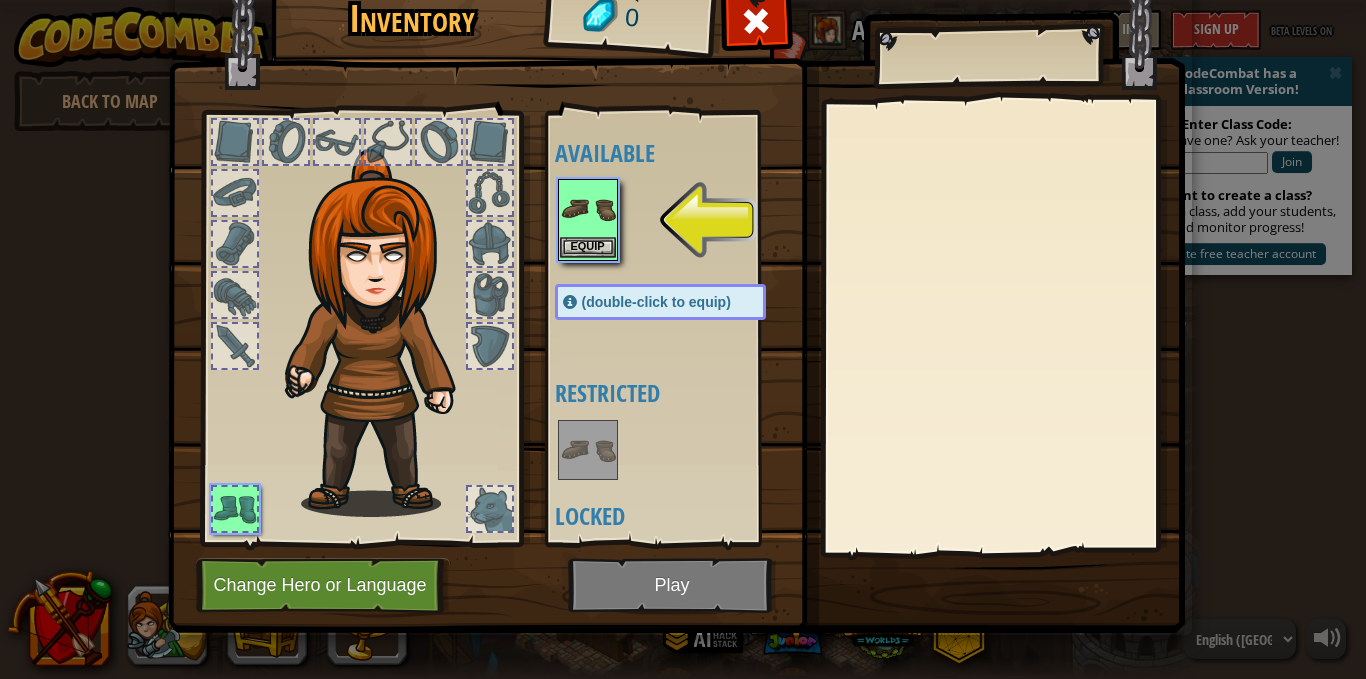 click at bounding box center (588, 209) 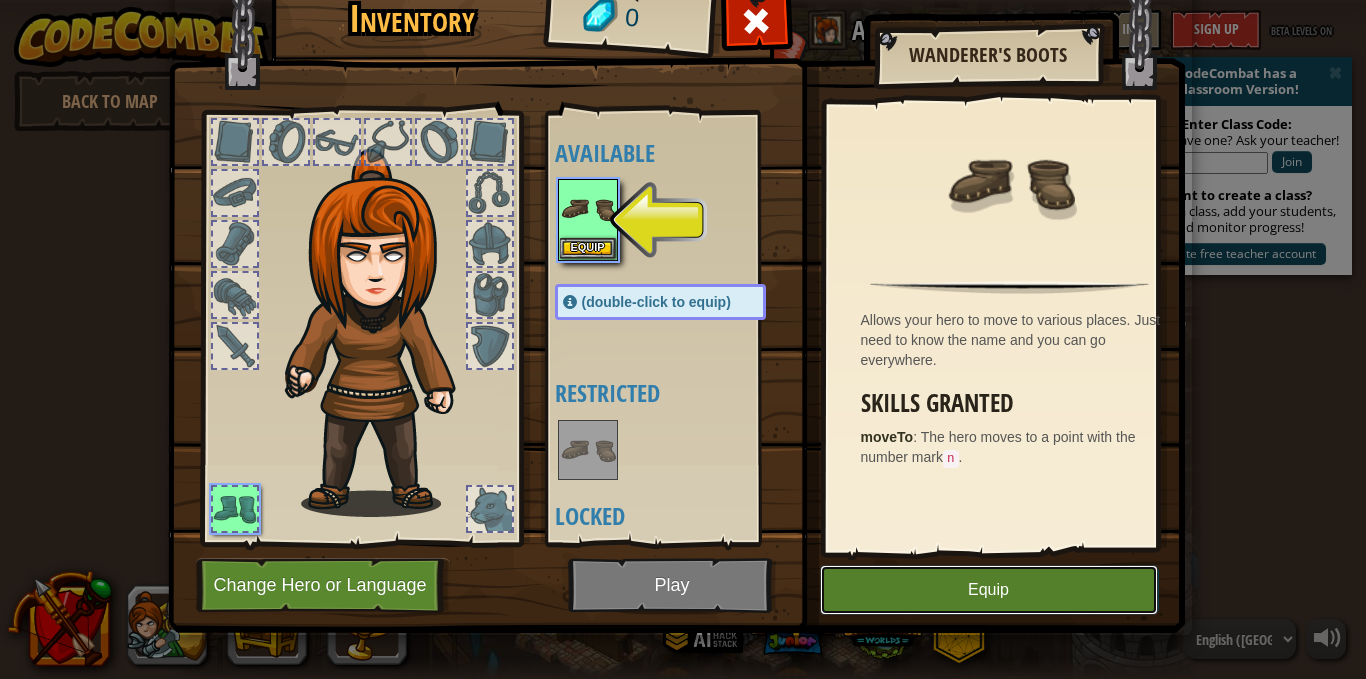 click on "Equip" at bounding box center [989, 590] 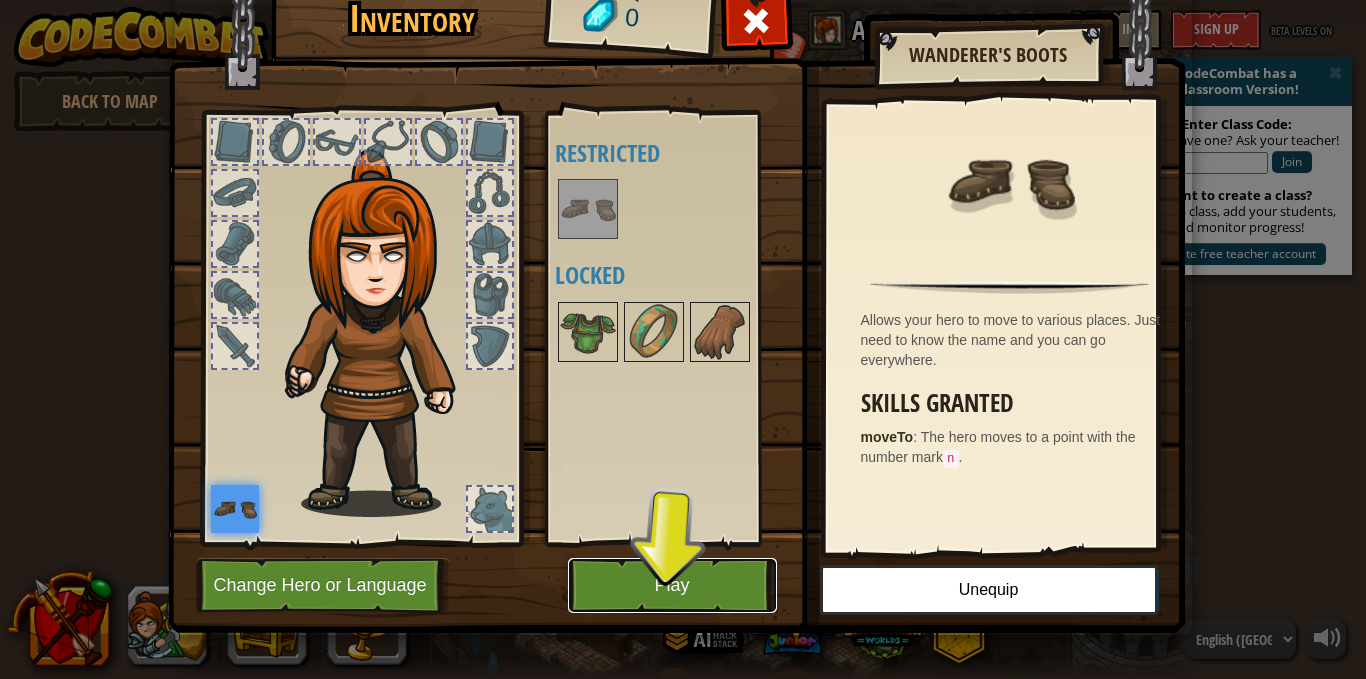 click on "Play" at bounding box center (672, 585) 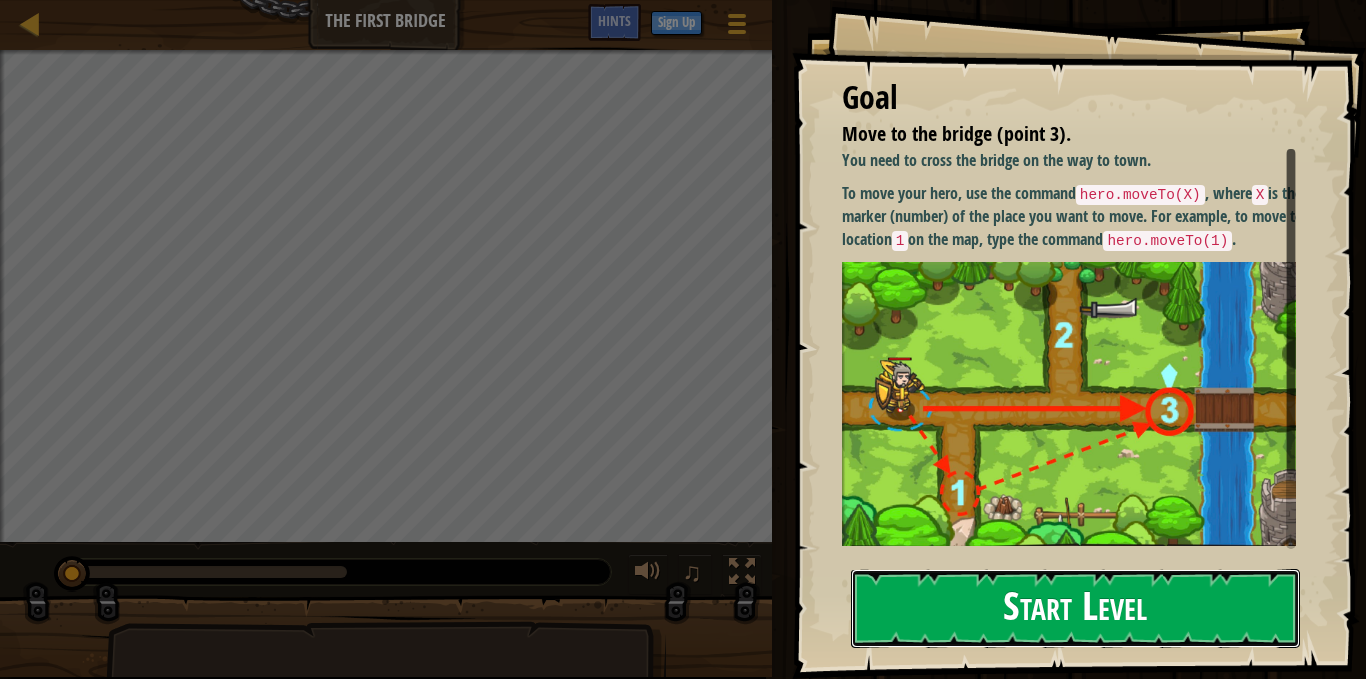 click on "Start Level" at bounding box center [1075, 608] 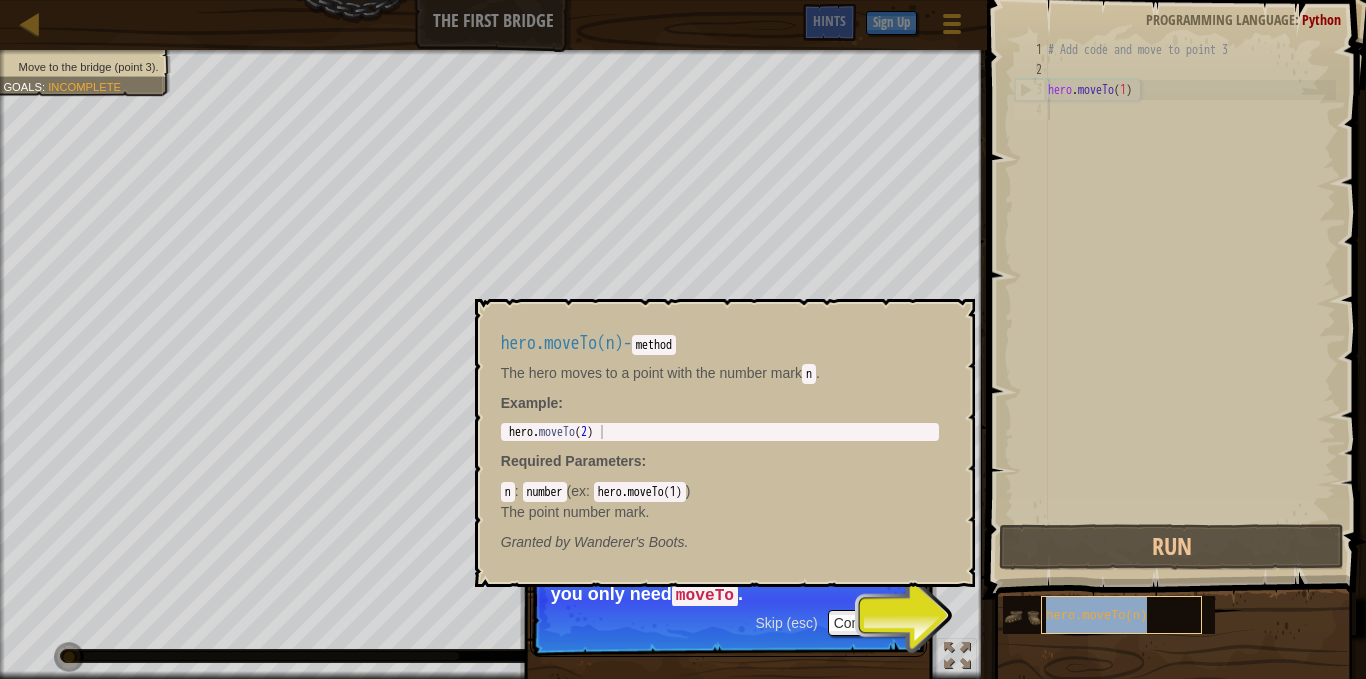 click on "hero.moveTo(n)" at bounding box center (1121, 615) 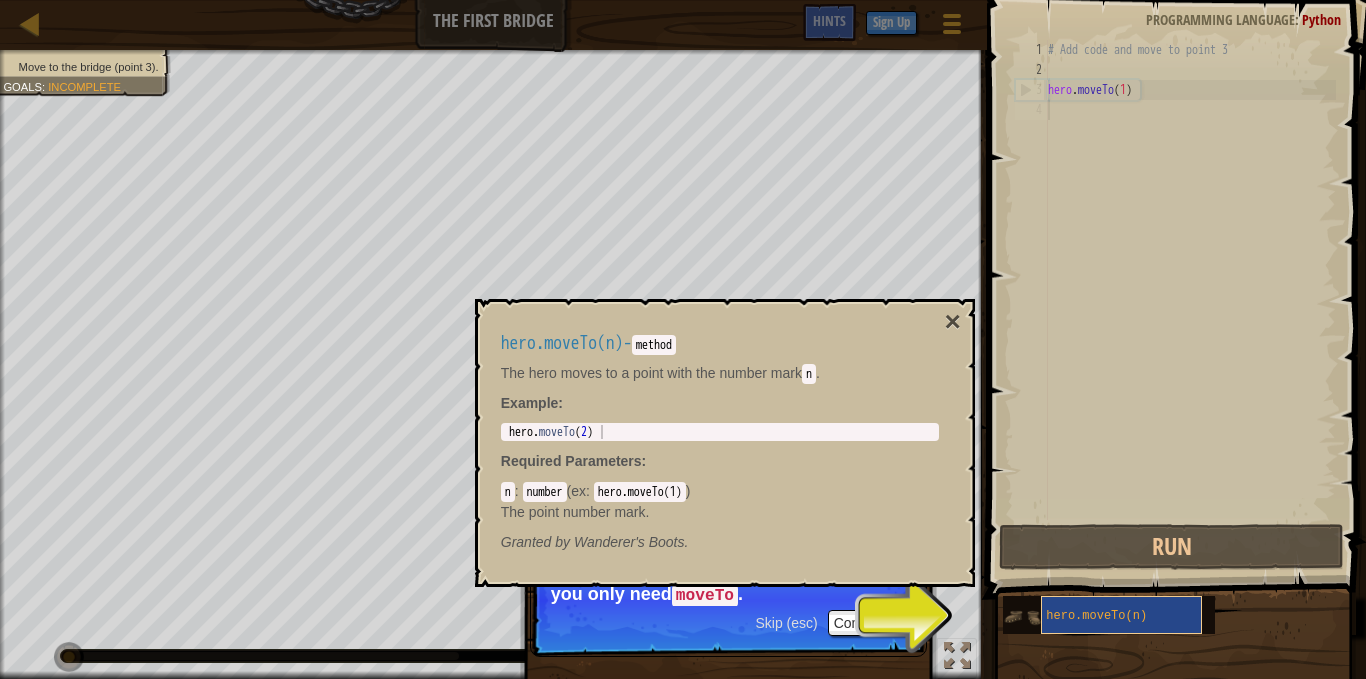 scroll, scrollTop: 9, scrollLeft: 0, axis: vertical 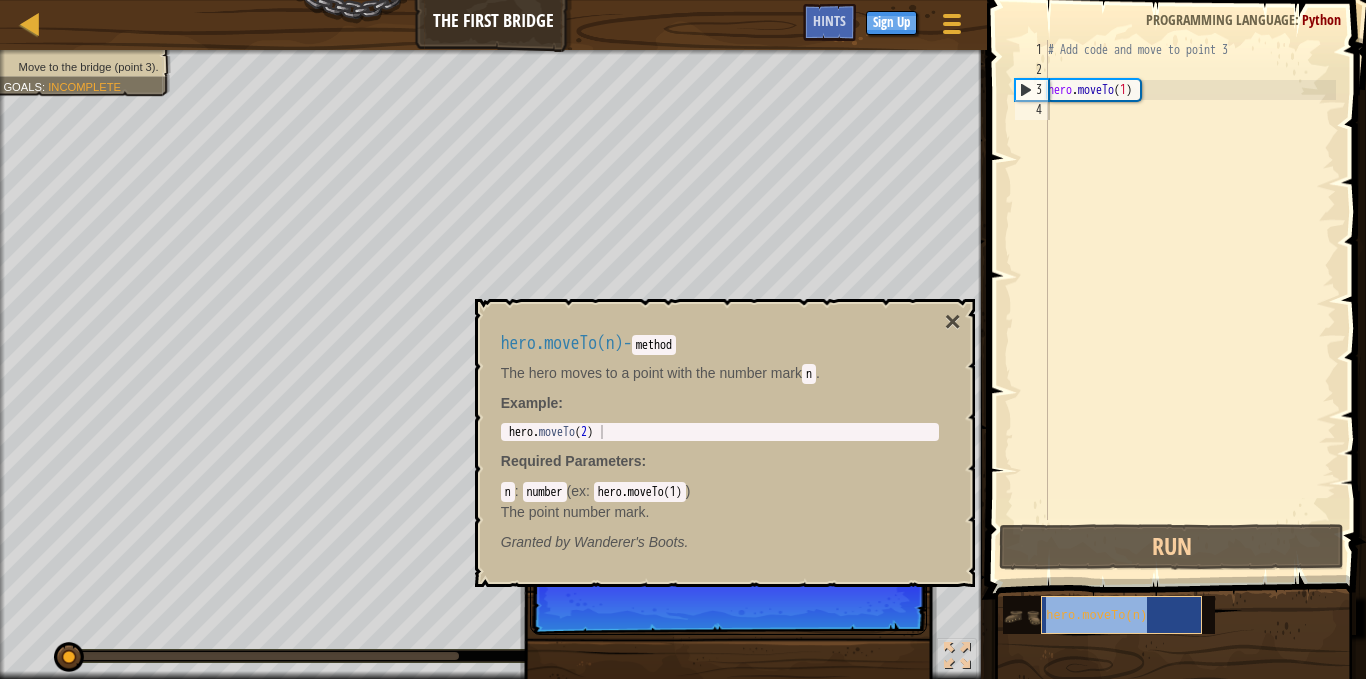 click on "hero.moveTo(n)" at bounding box center (1096, 616) 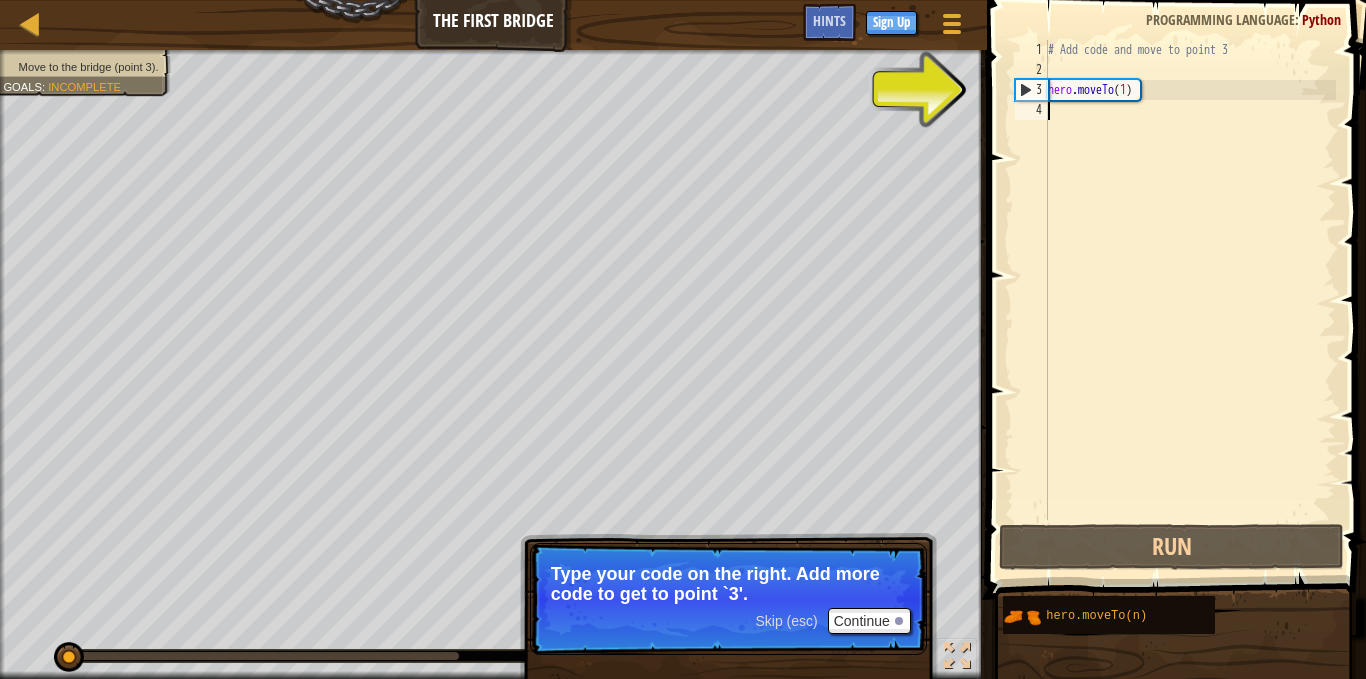 click on "# Add code and move to point 3 hero . moveTo ( 1 )" at bounding box center [1190, 300] 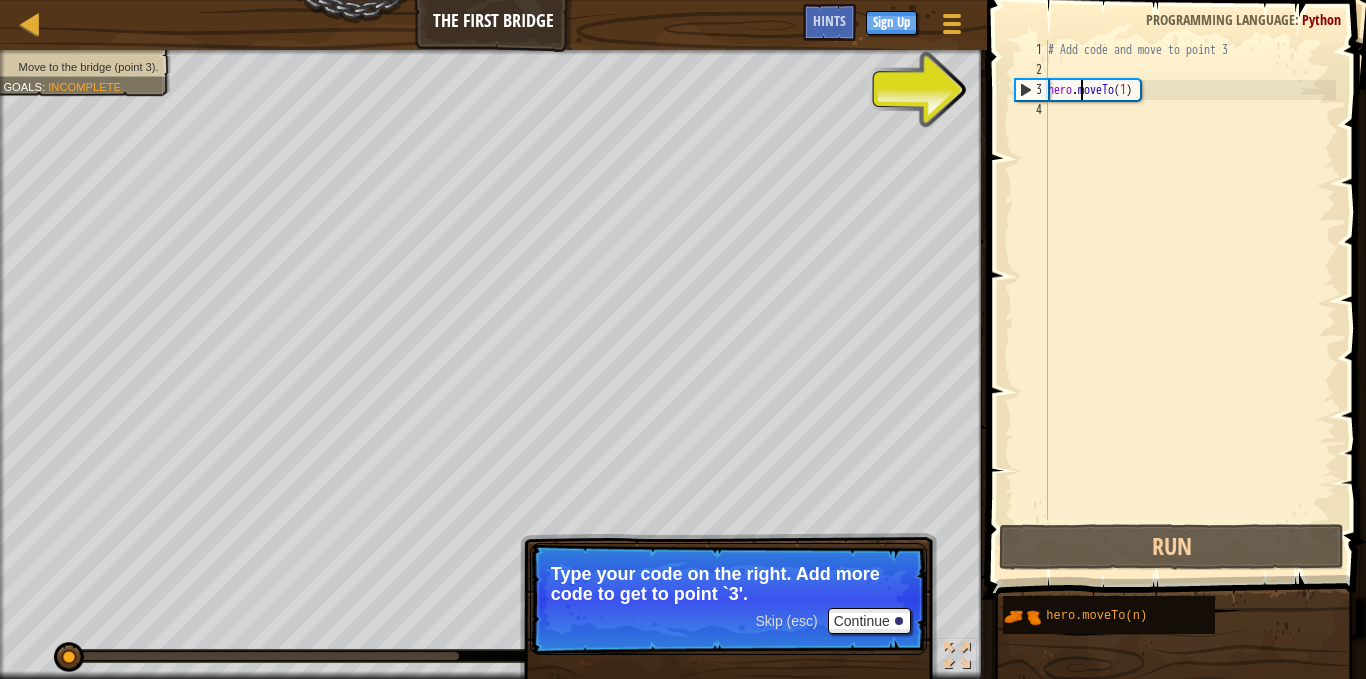click on "# Add code and move to point 3 hero . moveTo ( 1 )" at bounding box center (1190, 300) 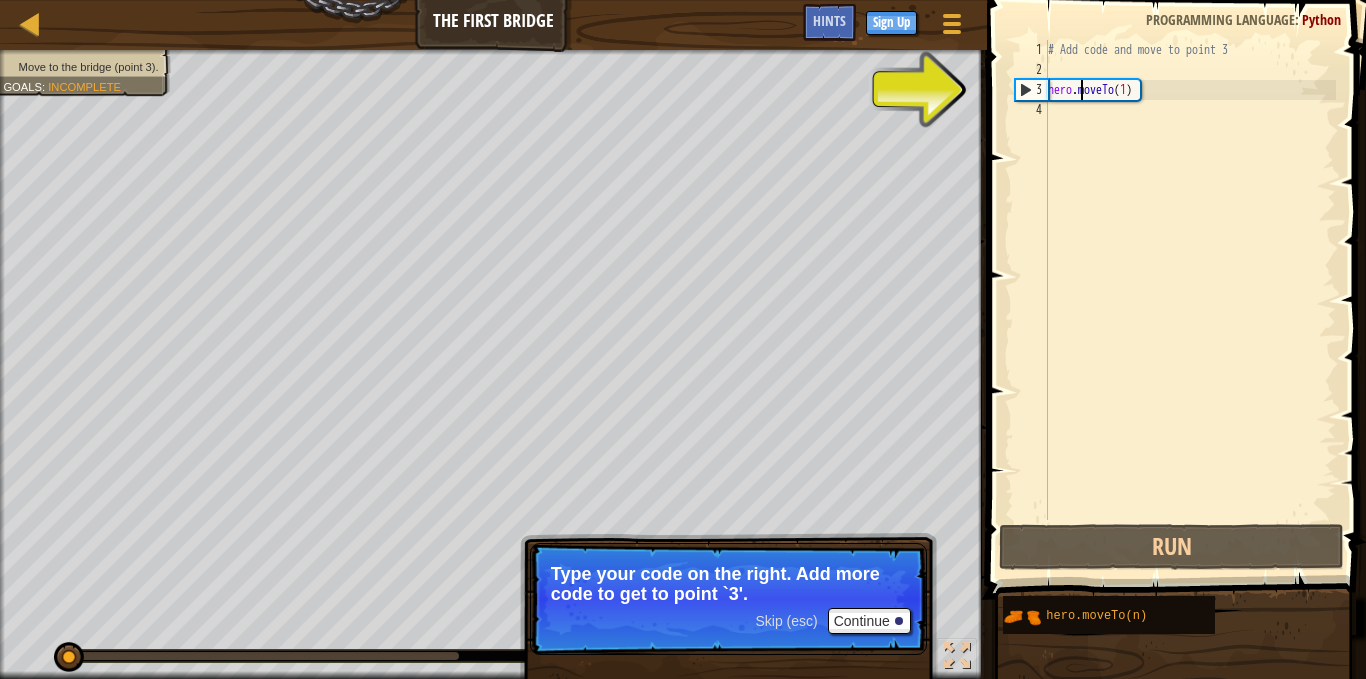 type on "hero.moveTo(1)" 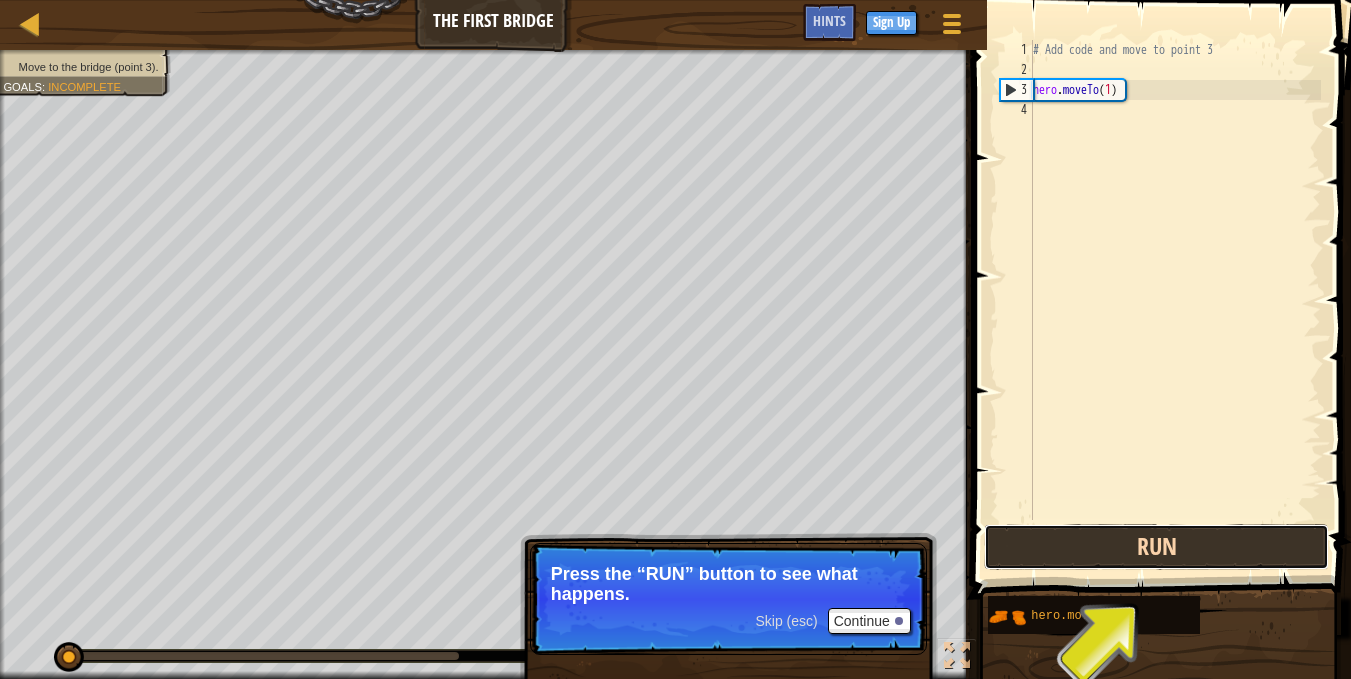 click on "Run" at bounding box center (1156, 547) 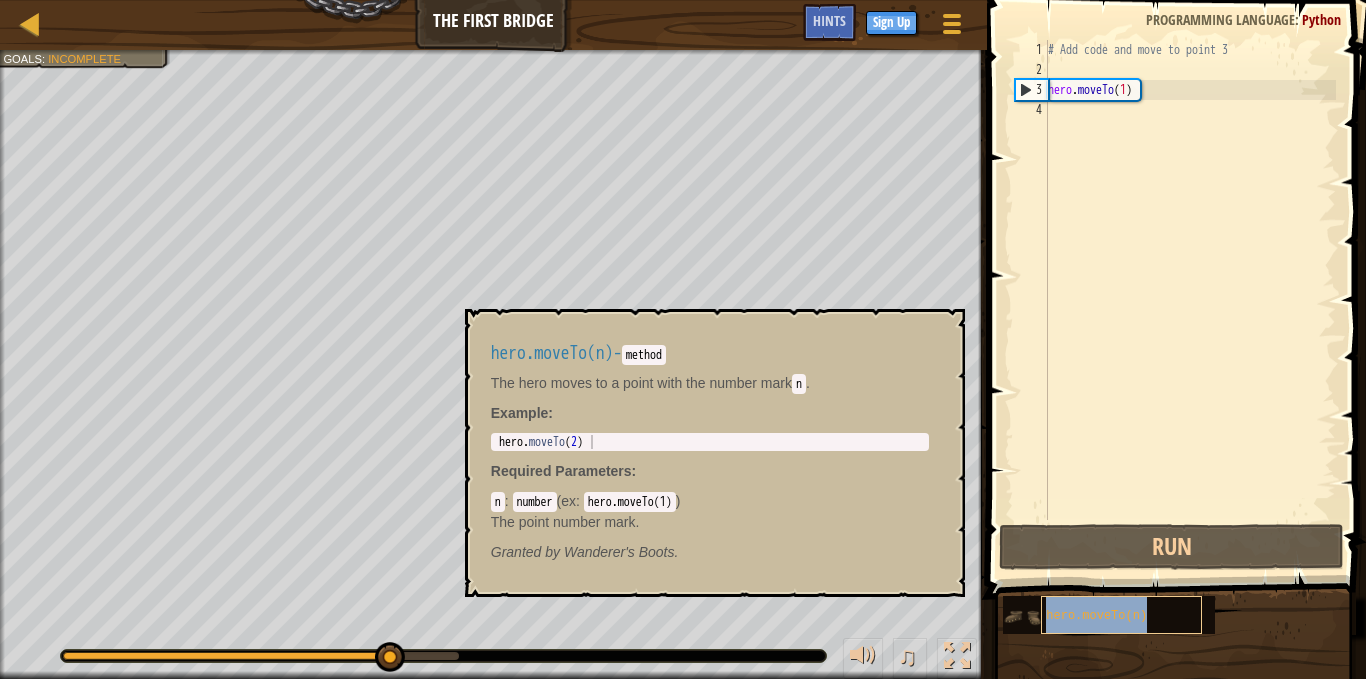 click on "hero.moveTo(n)" at bounding box center (1096, 616) 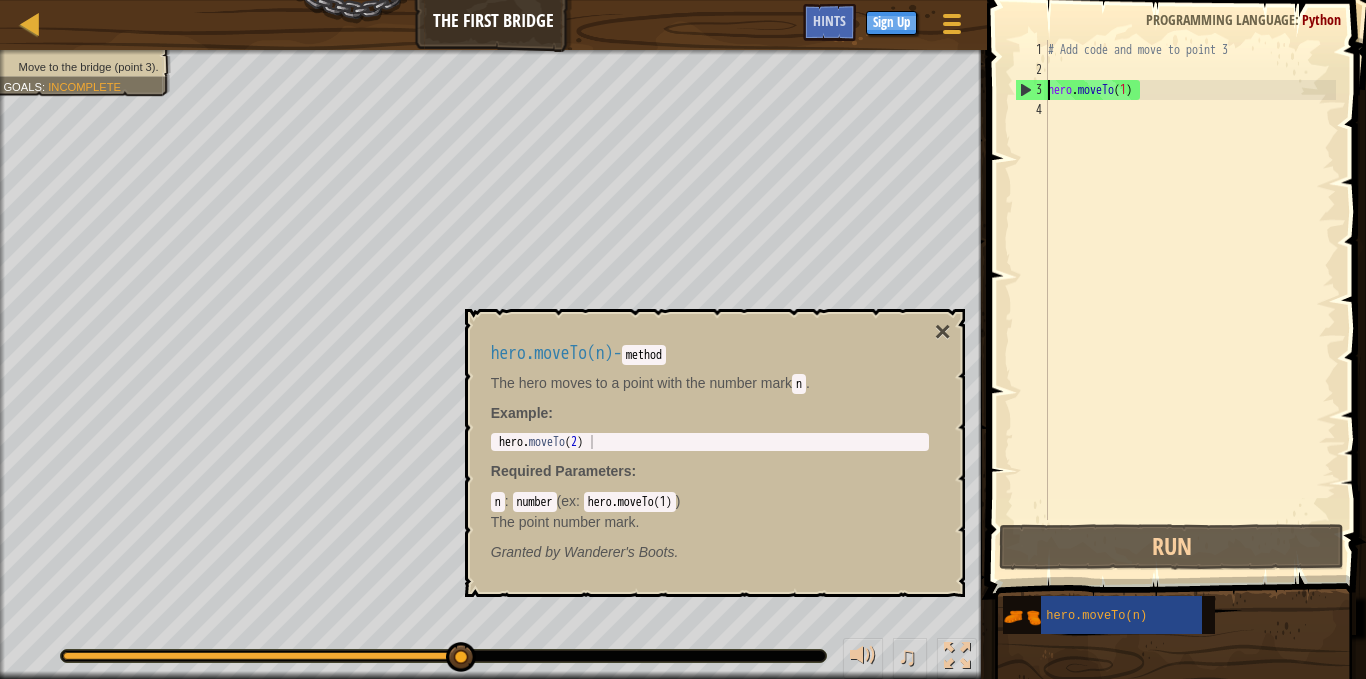click on "# Add code and move to point 3 hero . moveTo ( 1 )" at bounding box center [1190, 300] 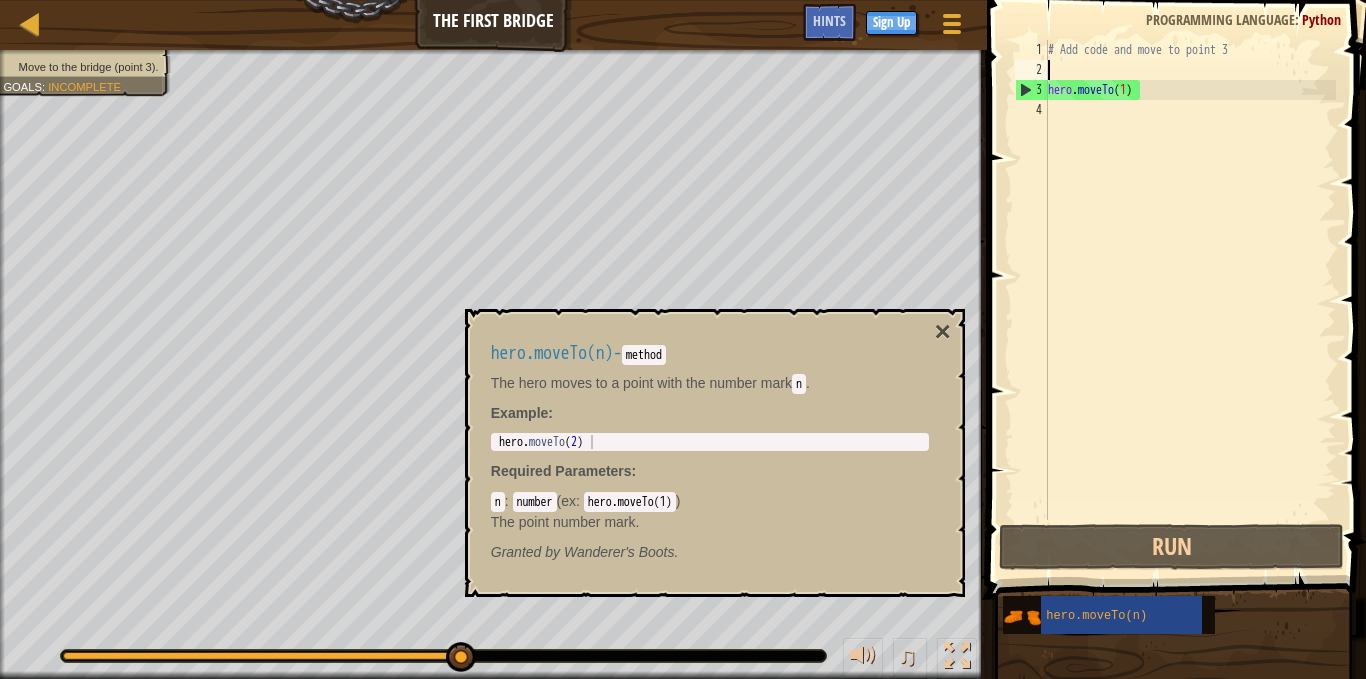 click on "# Add code and move to point 3 hero . moveTo ( 1 )" at bounding box center (1190, 300) 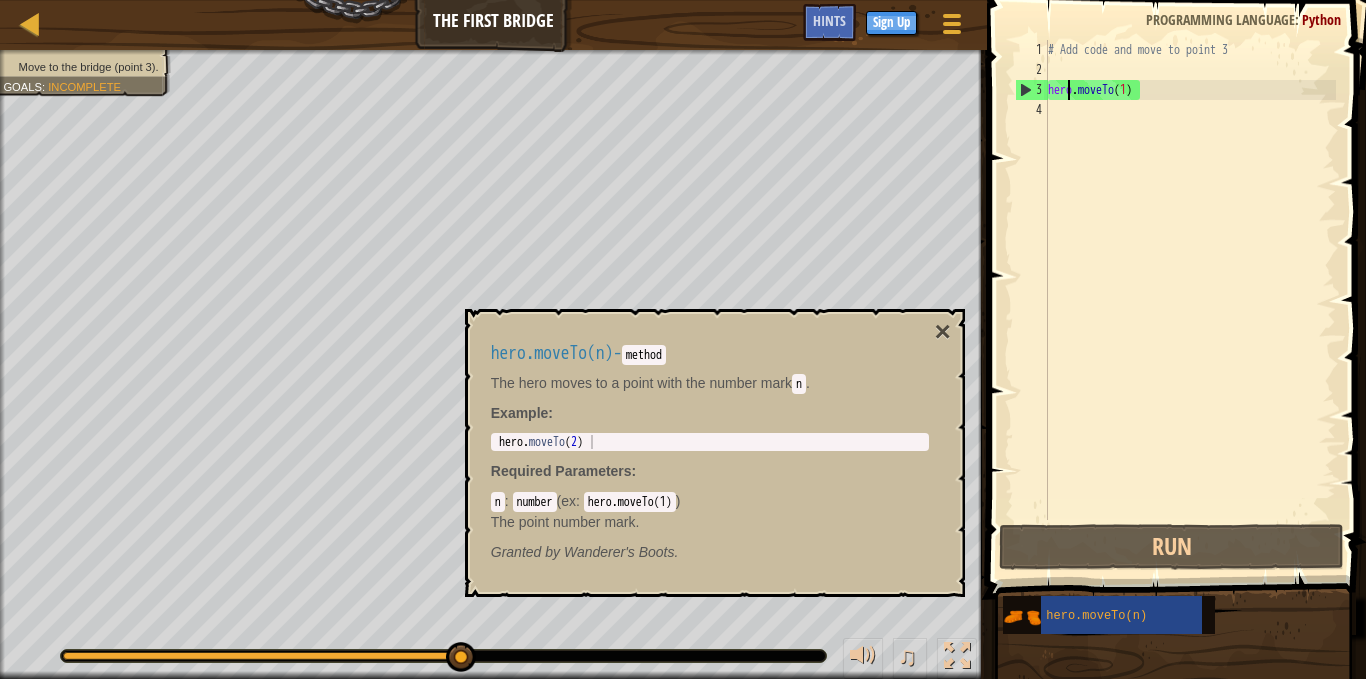 click on "# Add code and move to point 3 hero . moveTo ( 1 )" at bounding box center (1190, 300) 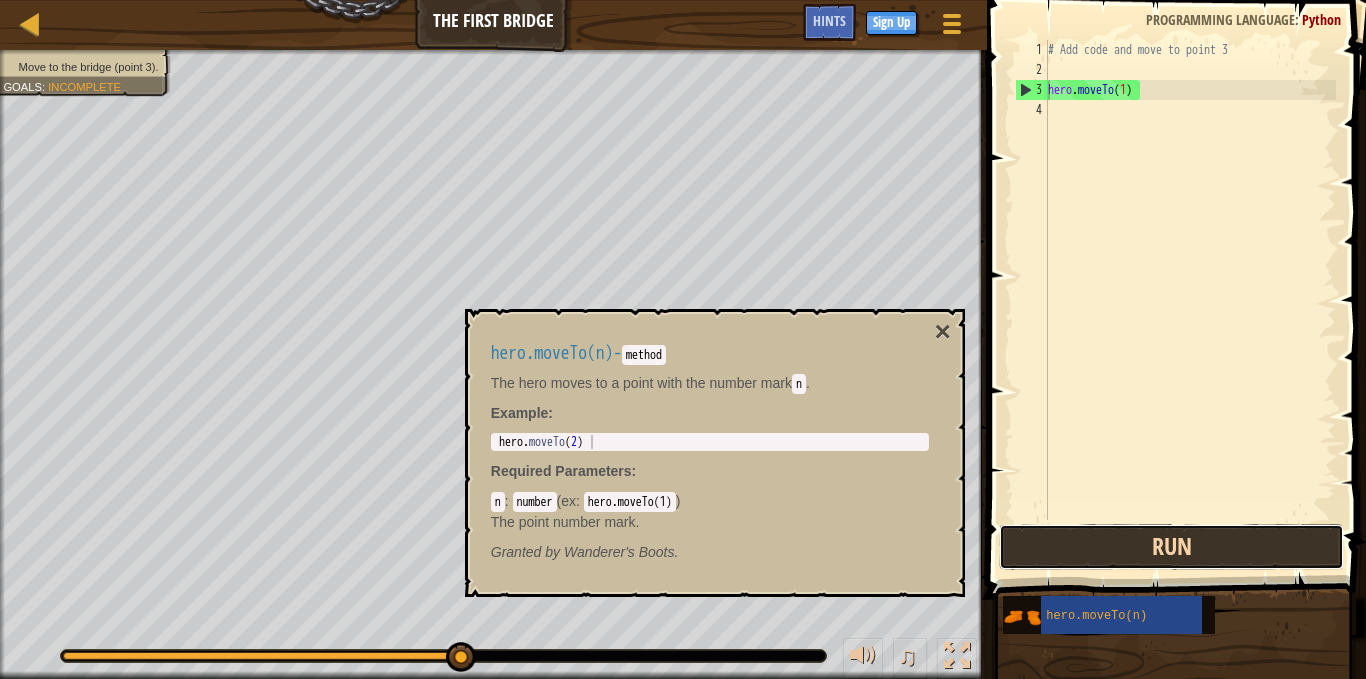 click on "Run" at bounding box center [1171, 547] 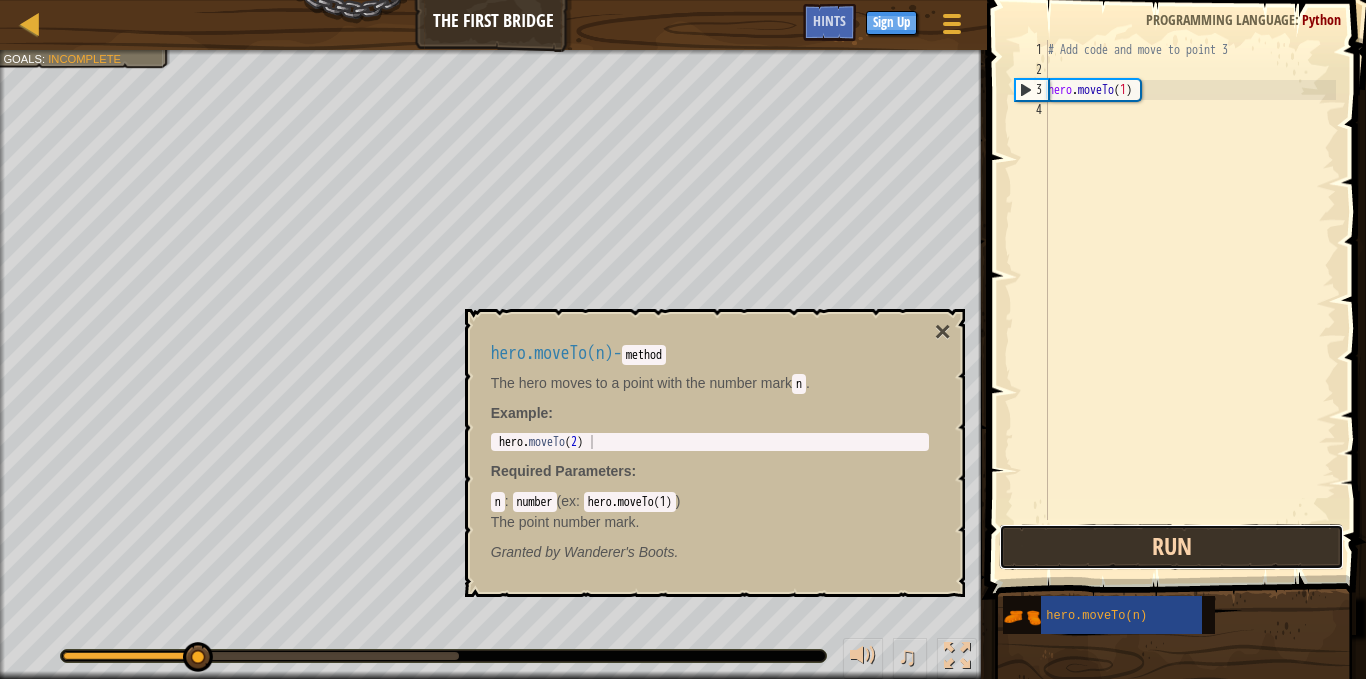 click on "Run" at bounding box center [1171, 547] 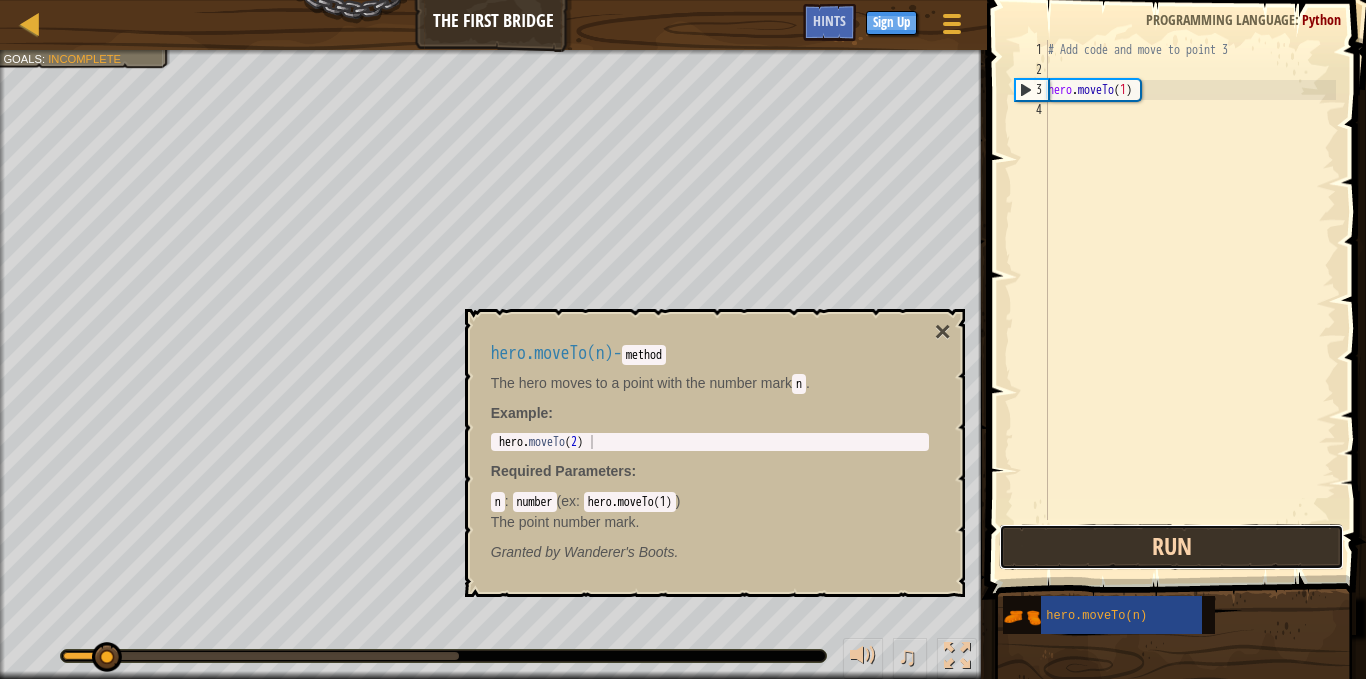 click on "Run" at bounding box center [1171, 547] 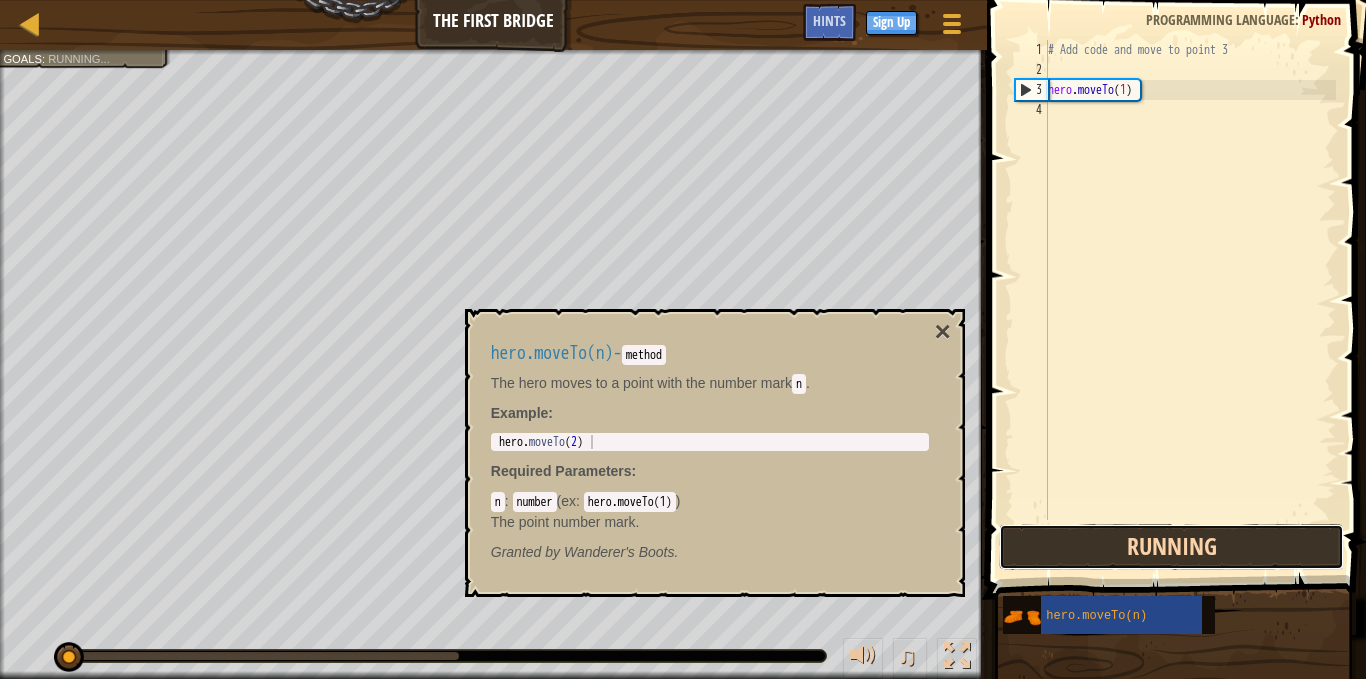 click on "Running" at bounding box center [1171, 547] 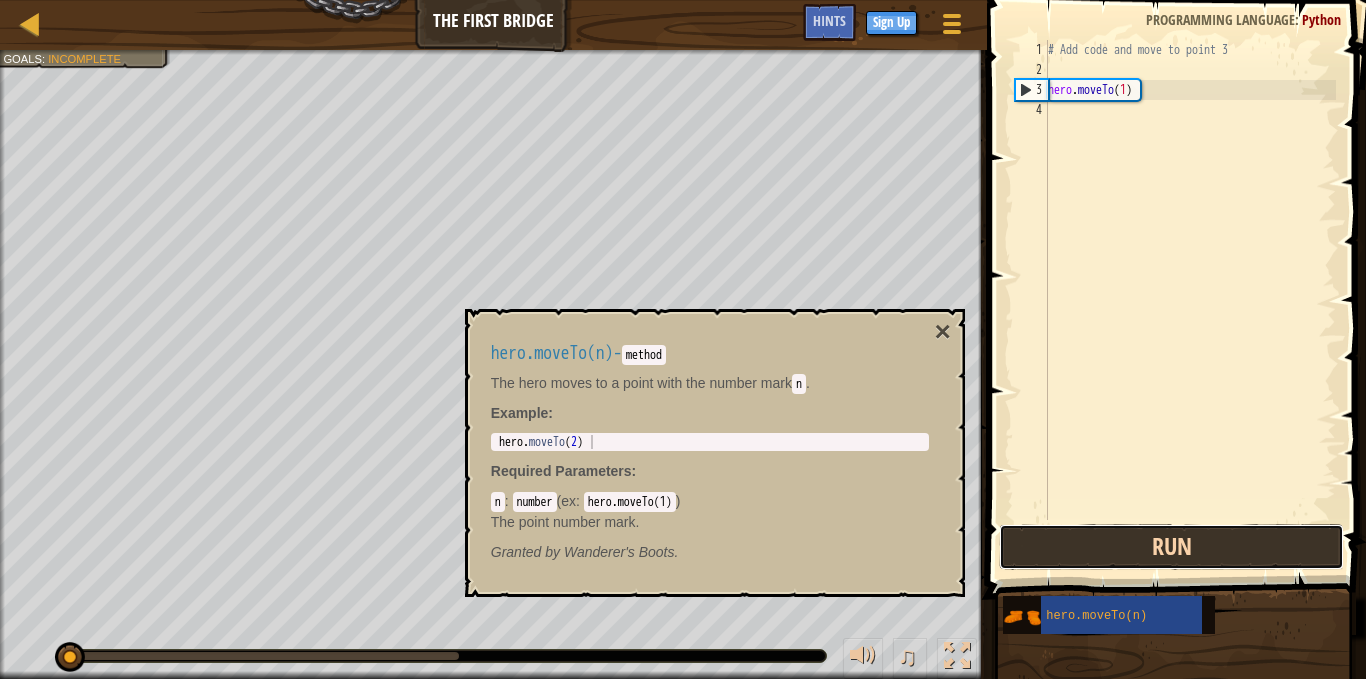 click on "Run" at bounding box center (1171, 547) 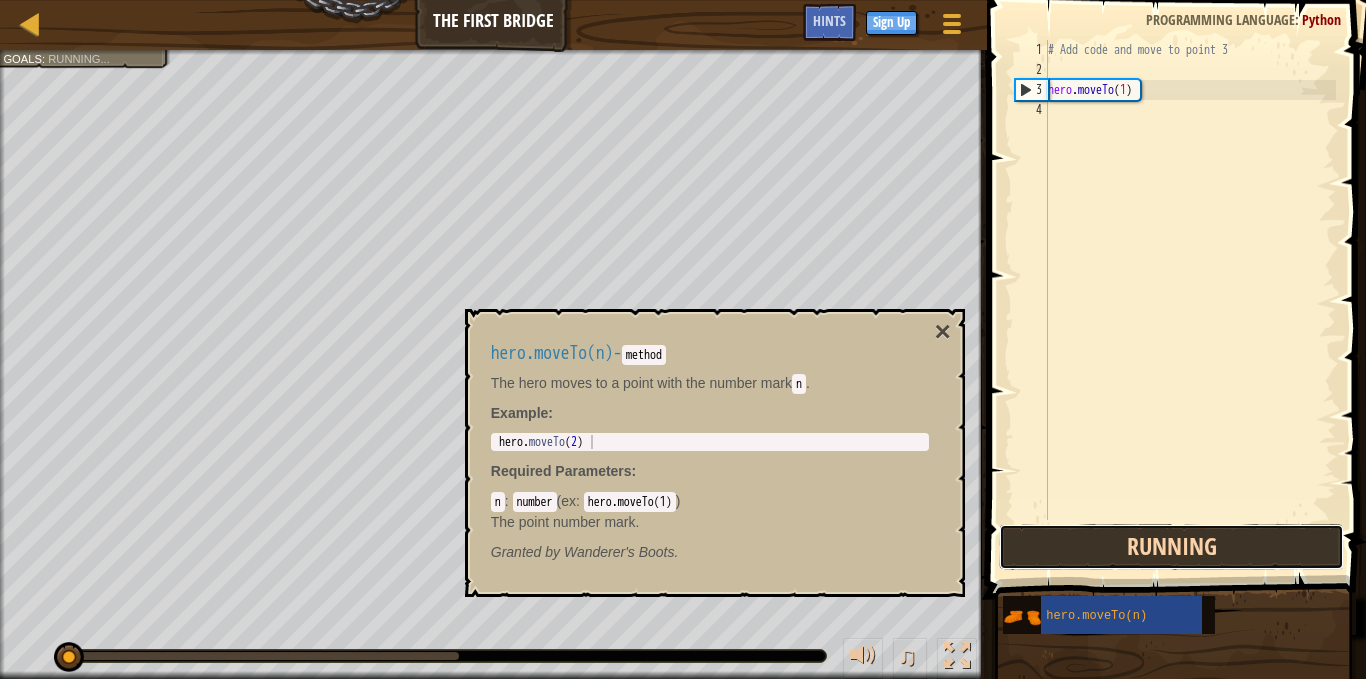 click on "Running" at bounding box center [1171, 547] 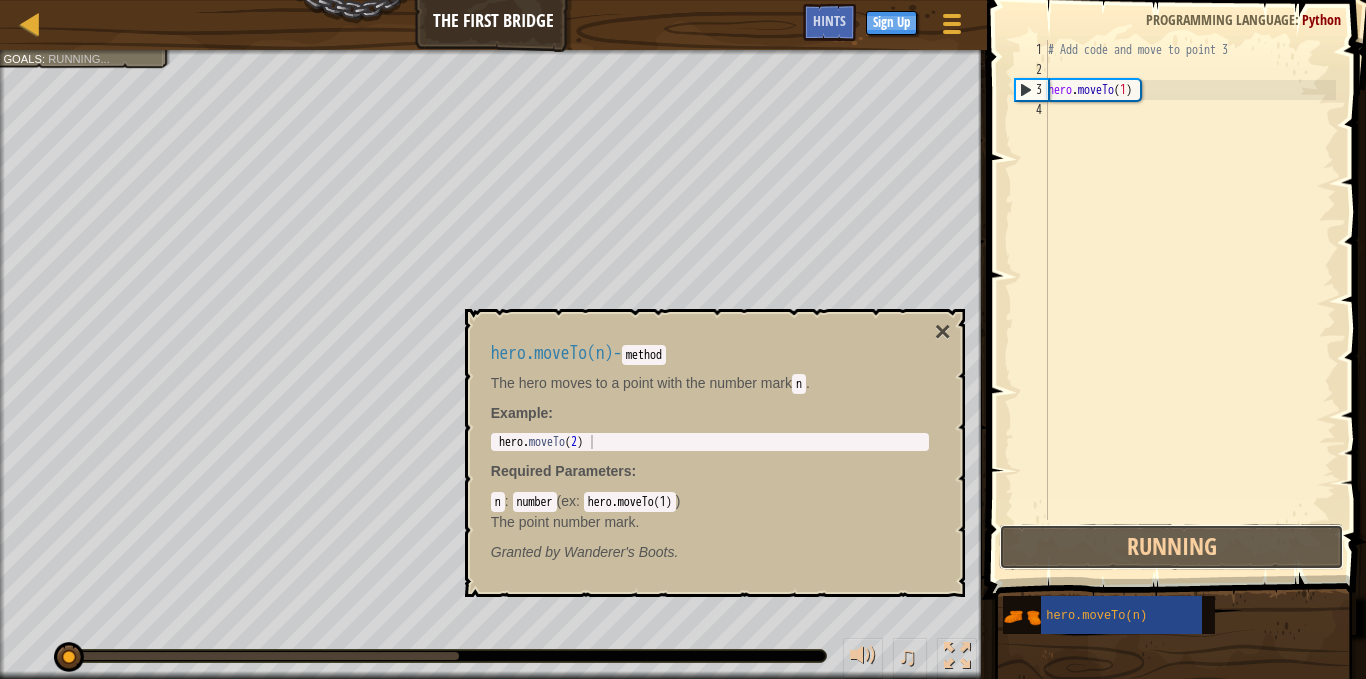 drag, startPoint x: 1142, startPoint y: 527, endPoint x: 1173, endPoint y: 495, distance: 44.553337 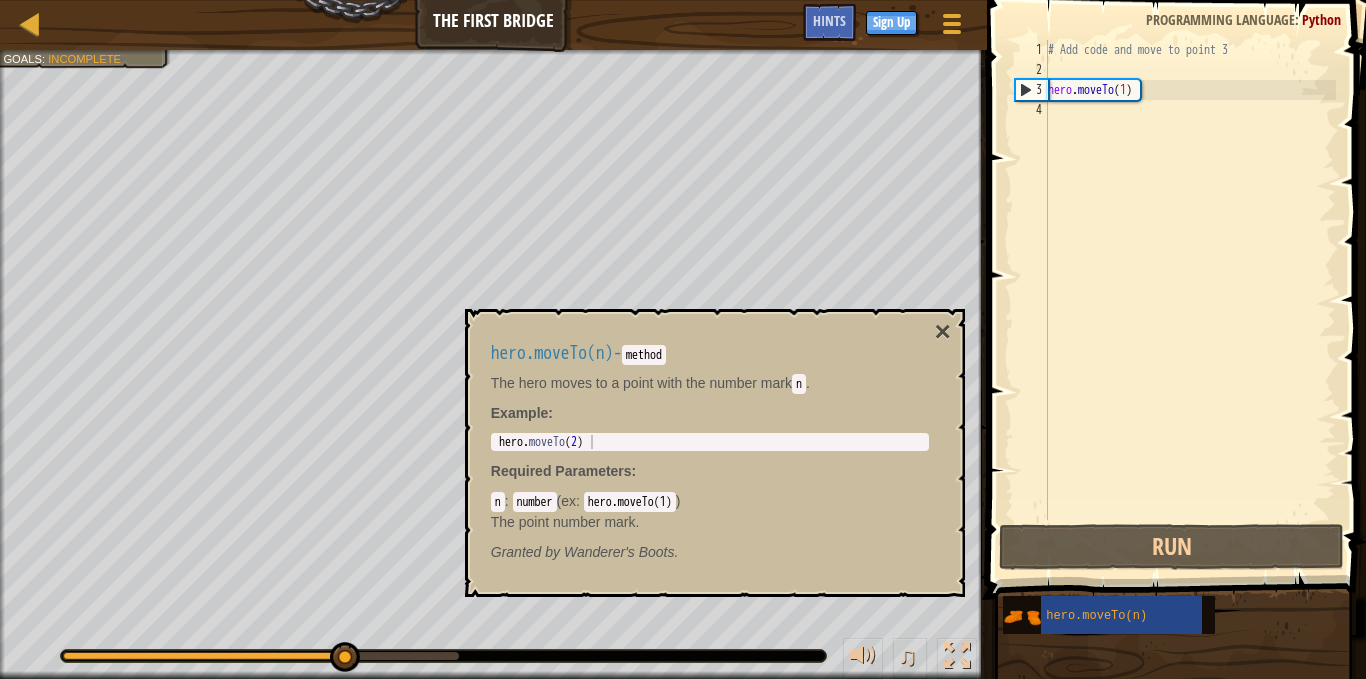 type on "hero.moveTo(2)" 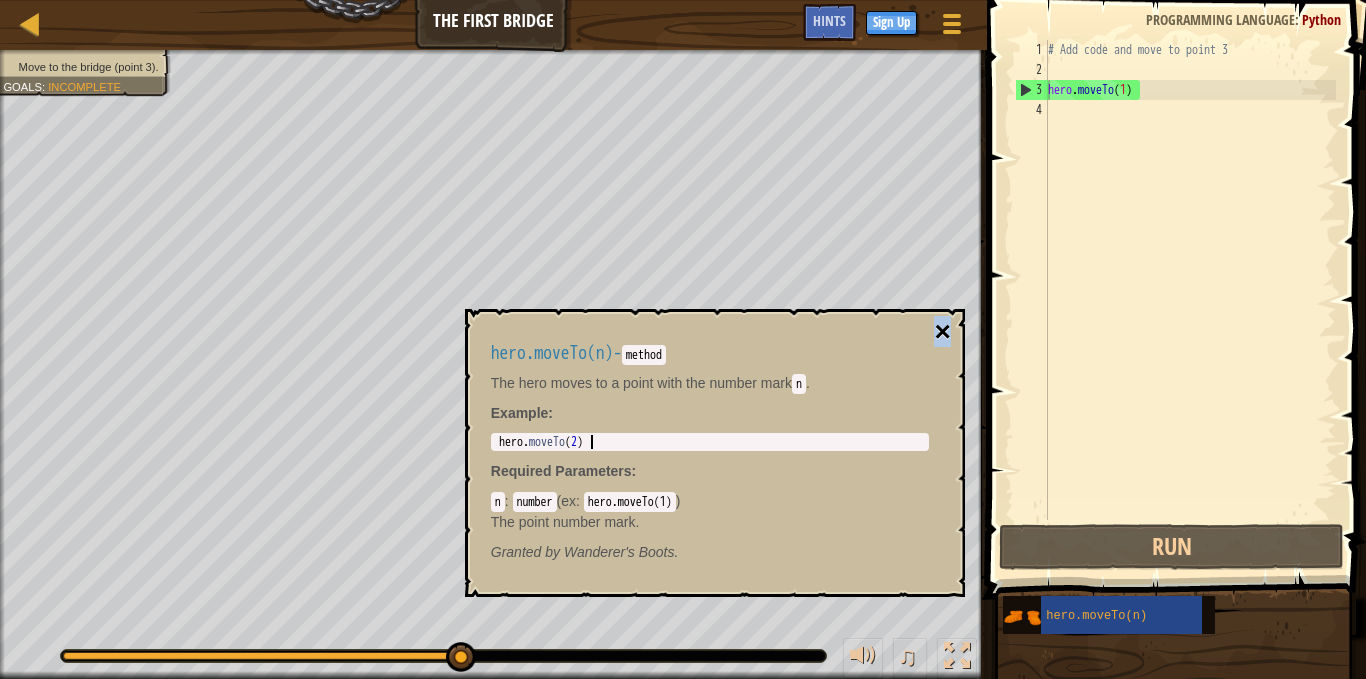 click on "×" at bounding box center (942, 332) 